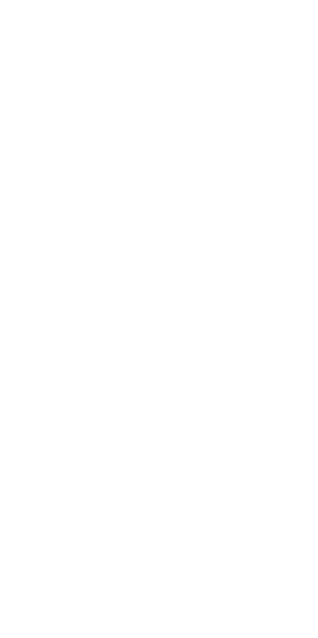scroll, scrollTop: 0, scrollLeft: 0, axis: both 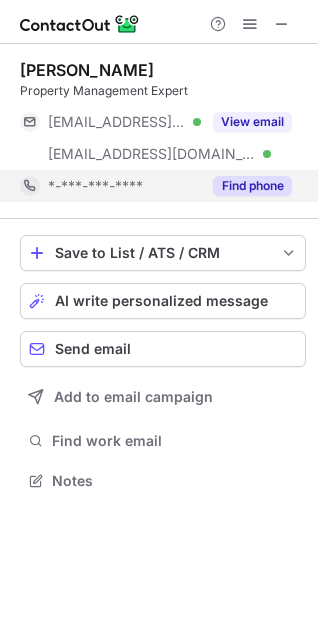 click on "Find phone" at bounding box center (252, 186) 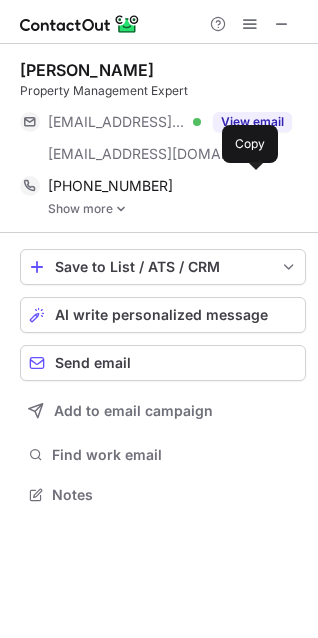 scroll, scrollTop: 10, scrollLeft: 10, axis: both 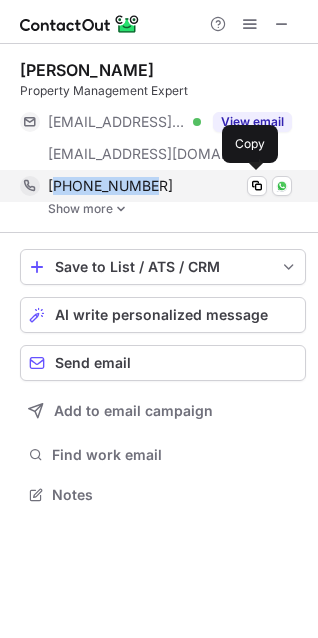 drag, startPoint x: 167, startPoint y: 188, endPoint x: 59, endPoint y: 188, distance: 108 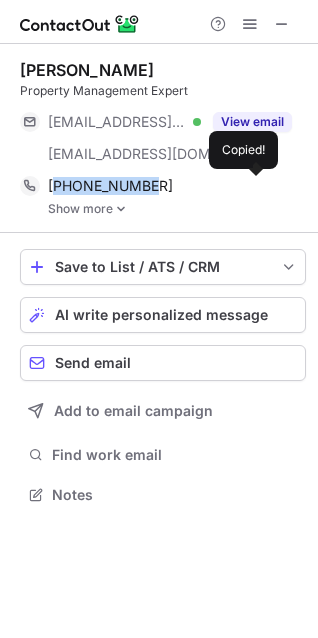 copy on "61423597934" 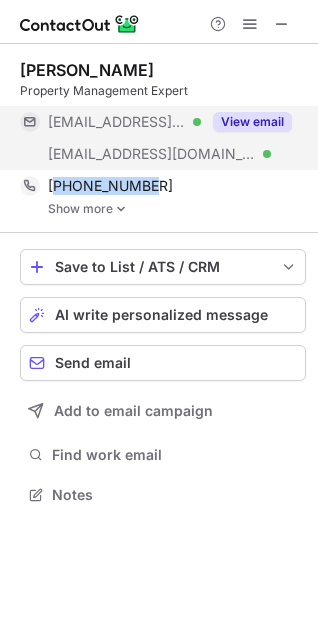 click on "View email" at bounding box center (252, 122) 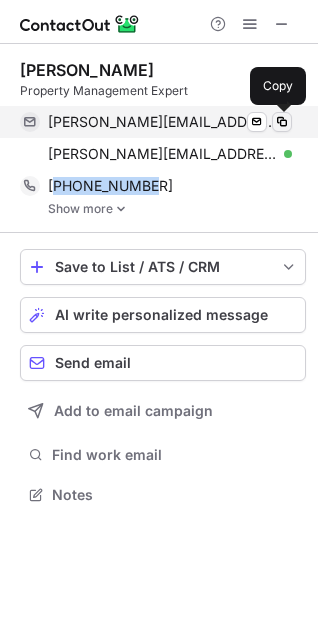 click at bounding box center (282, 122) 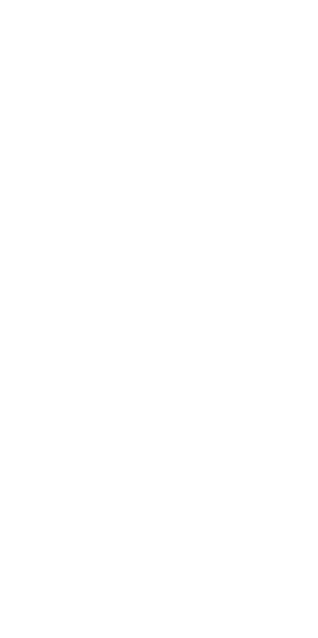scroll, scrollTop: 0, scrollLeft: 0, axis: both 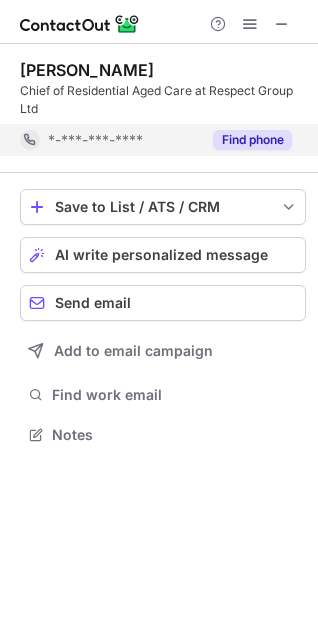 click on "Find phone" at bounding box center [252, 140] 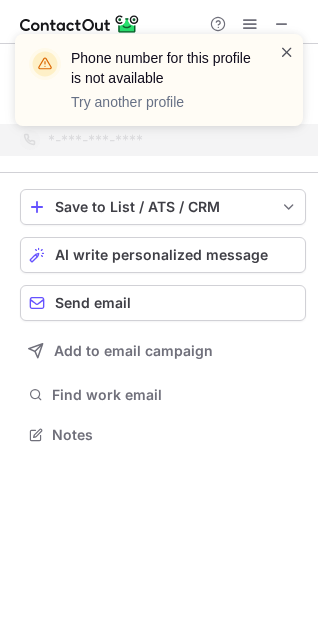 click at bounding box center [287, 52] 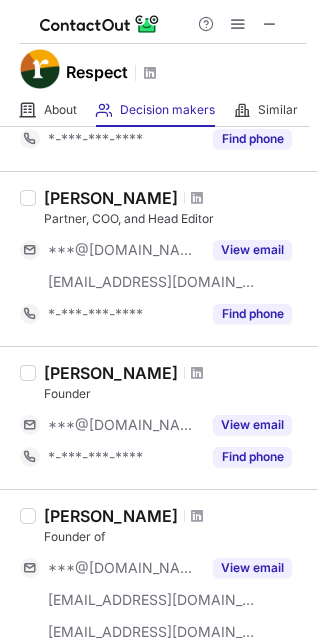 scroll, scrollTop: 600, scrollLeft: 0, axis: vertical 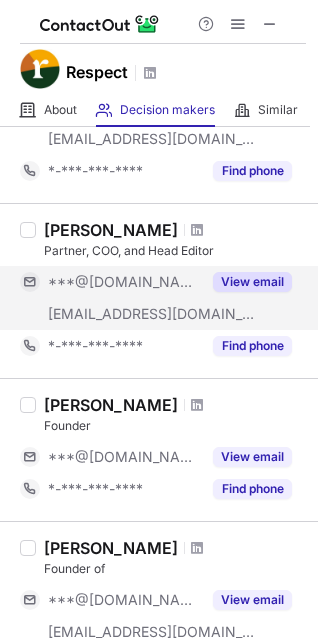 click on "View email" at bounding box center (252, 282) 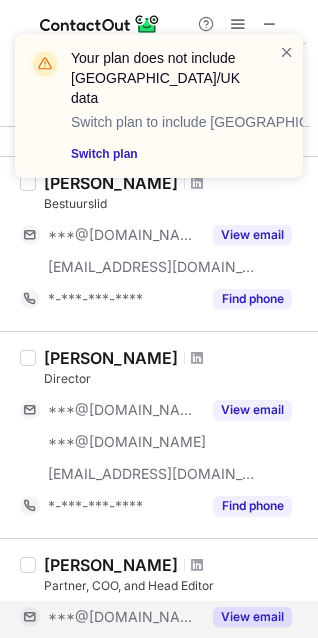 scroll, scrollTop: 300, scrollLeft: 0, axis: vertical 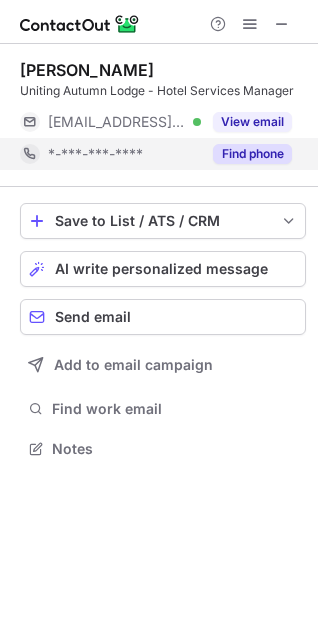 click on "Find phone" at bounding box center (252, 154) 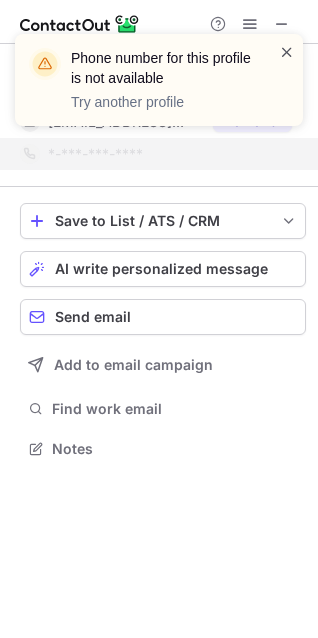 click at bounding box center (287, 52) 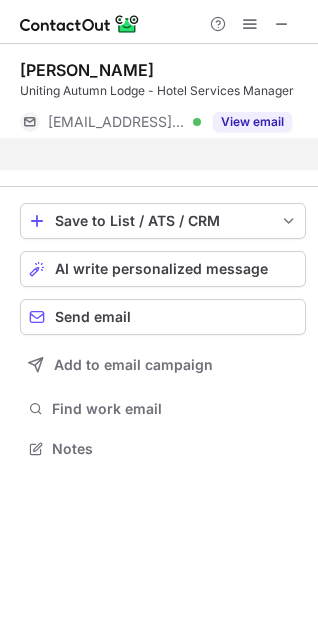 scroll, scrollTop: 403, scrollLeft: 318, axis: both 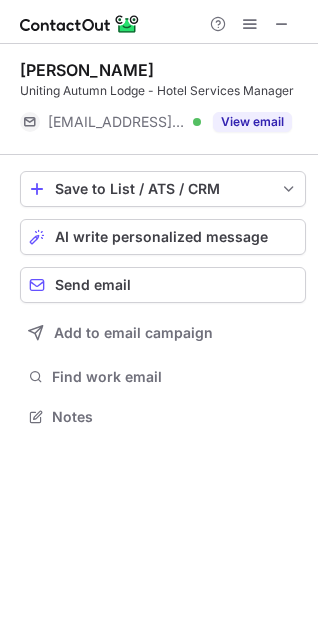 click on "Phone number for this profile is not available Try another profile" at bounding box center (172, 80) 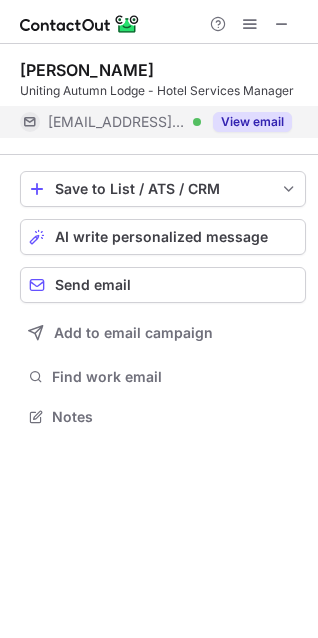 click on "View email" at bounding box center [252, 122] 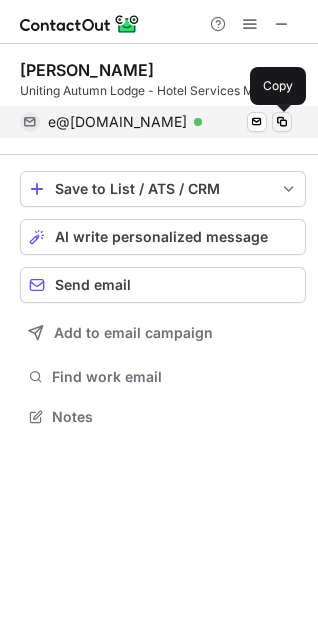 click at bounding box center [282, 122] 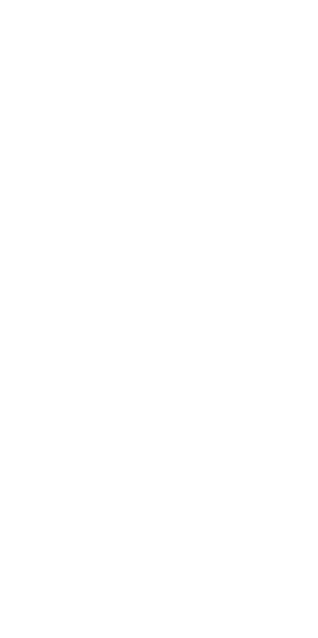 scroll, scrollTop: 0, scrollLeft: 0, axis: both 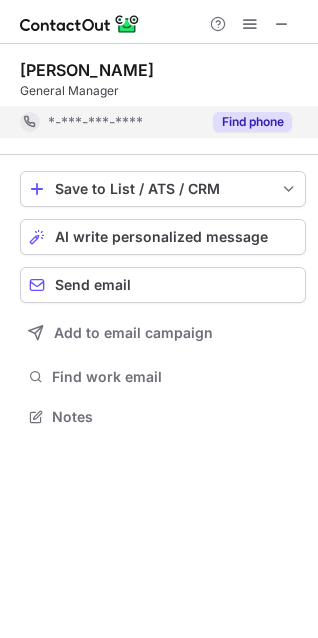 click on "Find phone" at bounding box center (252, 122) 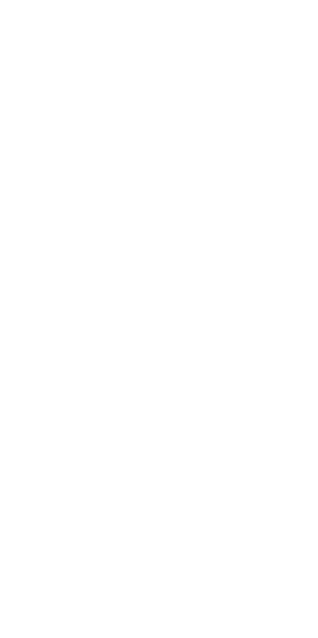 scroll, scrollTop: 0, scrollLeft: 0, axis: both 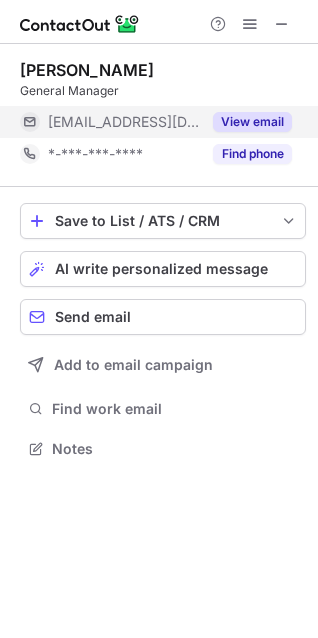 click on "View email" at bounding box center [252, 122] 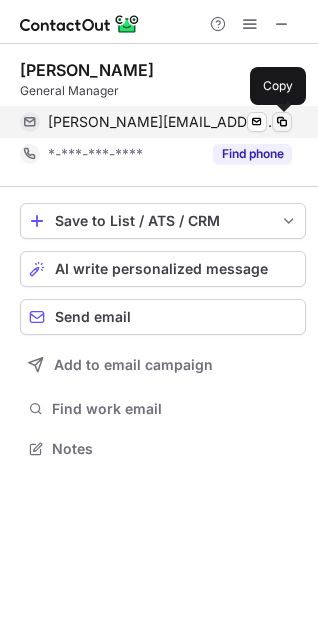 click at bounding box center [282, 122] 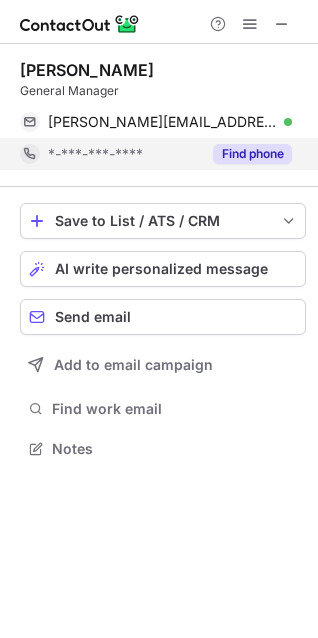 click on "Find phone" at bounding box center [252, 154] 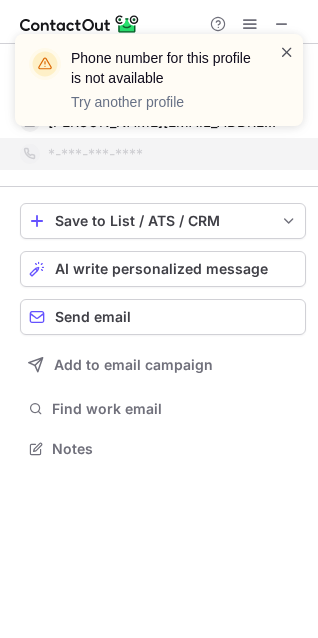 click at bounding box center (287, 52) 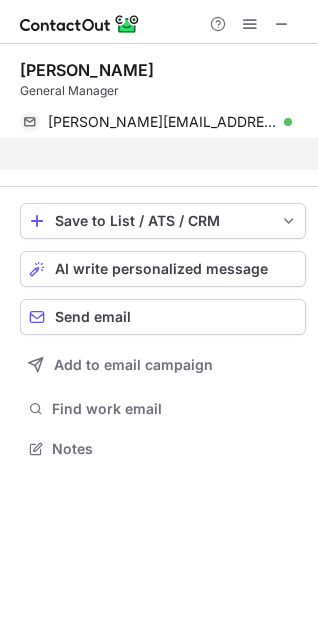 scroll, scrollTop: 403, scrollLeft: 318, axis: both 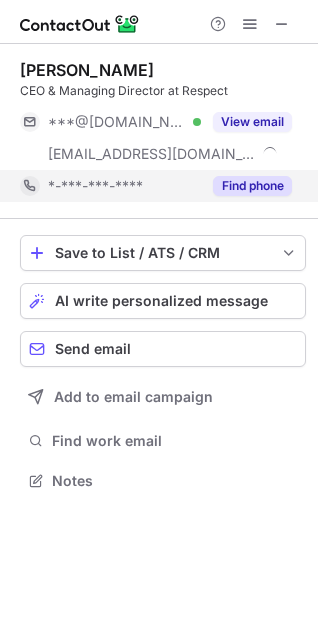 click on "Find phone" at bounding box center (252, 186) 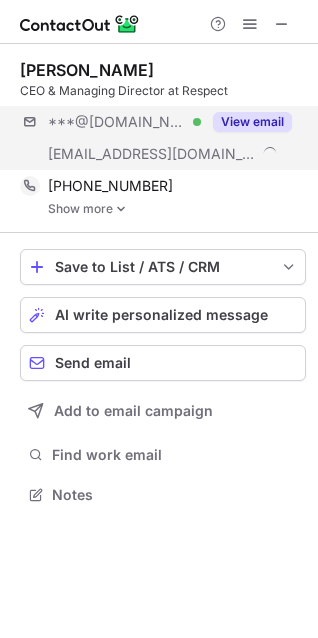 scroll, scrollTop: 10, scrollLeft: 10, axis: both 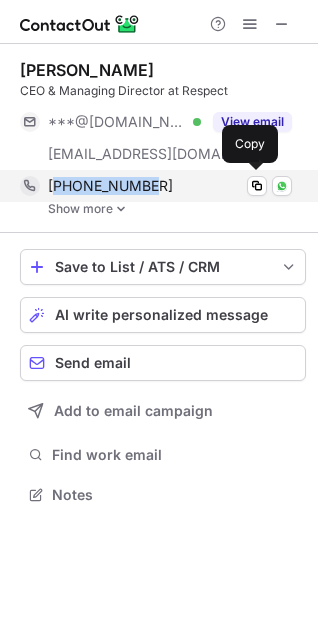 drag, startPoint x: 174, startPoint y: 184, endPoint x: 53, endPoint y: 184, distance: 121 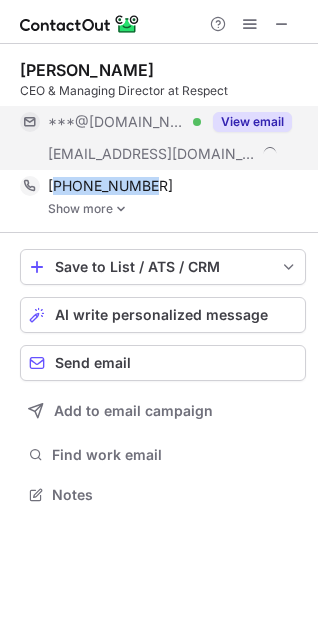 click on "View email" at bounding box center [252, 122] 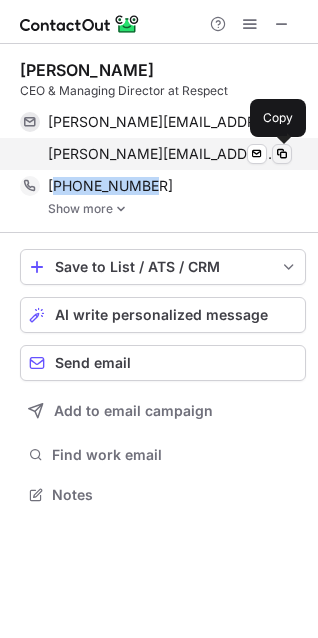 drag, startPoint x: 282, startPoint y: 153, endPoint x: 2, endPoint y: 178, distance: 281.11386 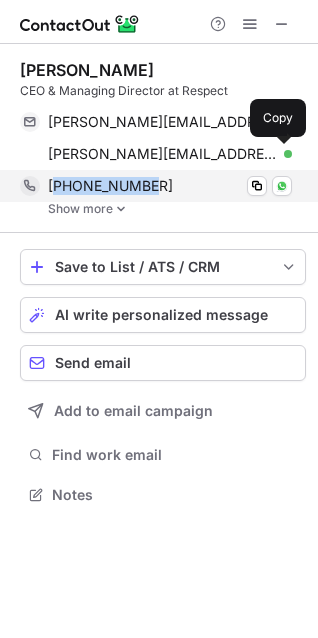 click at bounding box center [282, 154] 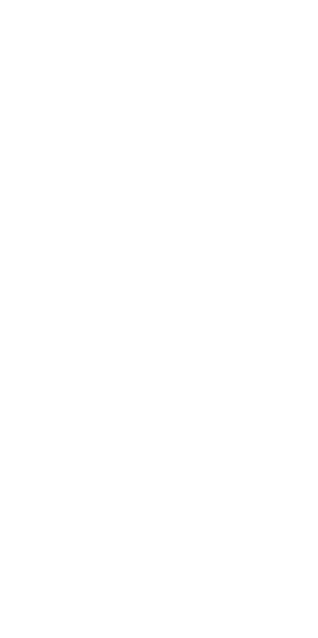 scroll, scrollTop: 0, scrollLeft: 0, axis: both 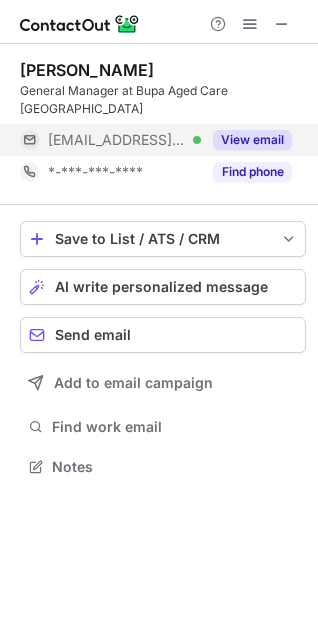 click on "View email" at bounding box center [252, 140] 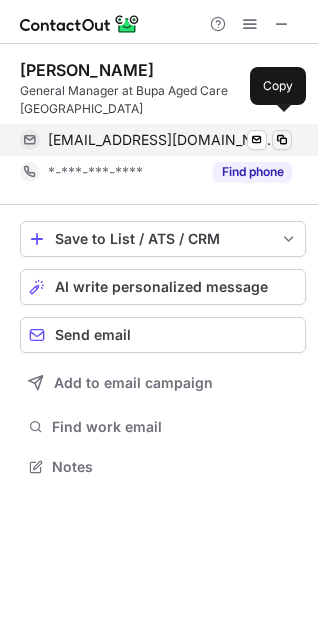 click at bounding box center [282, 140] 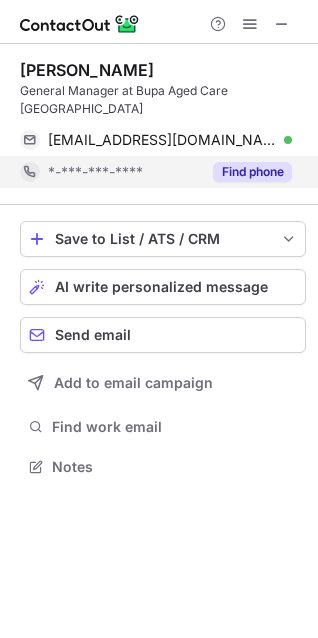 click on "Find phone" at bounding box center [252, 172] 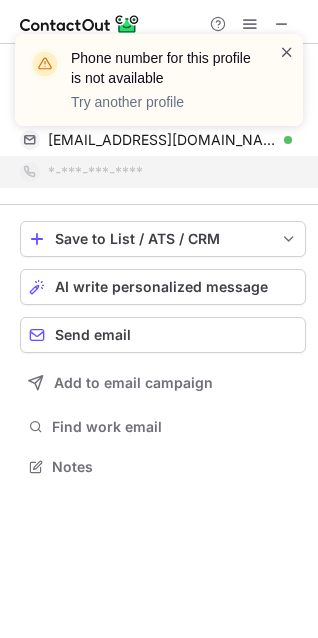 click at bounding box center (287, 52) 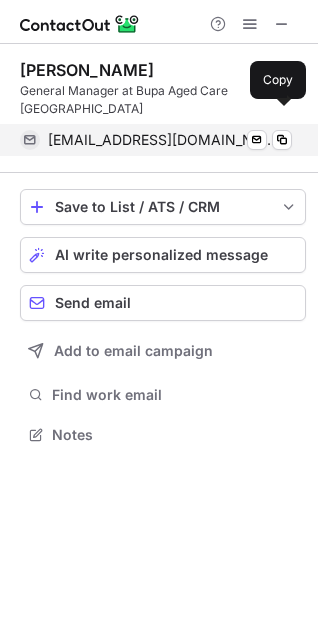 scroll, scrollTop: 403, scrollLeft: 318, axis: both 